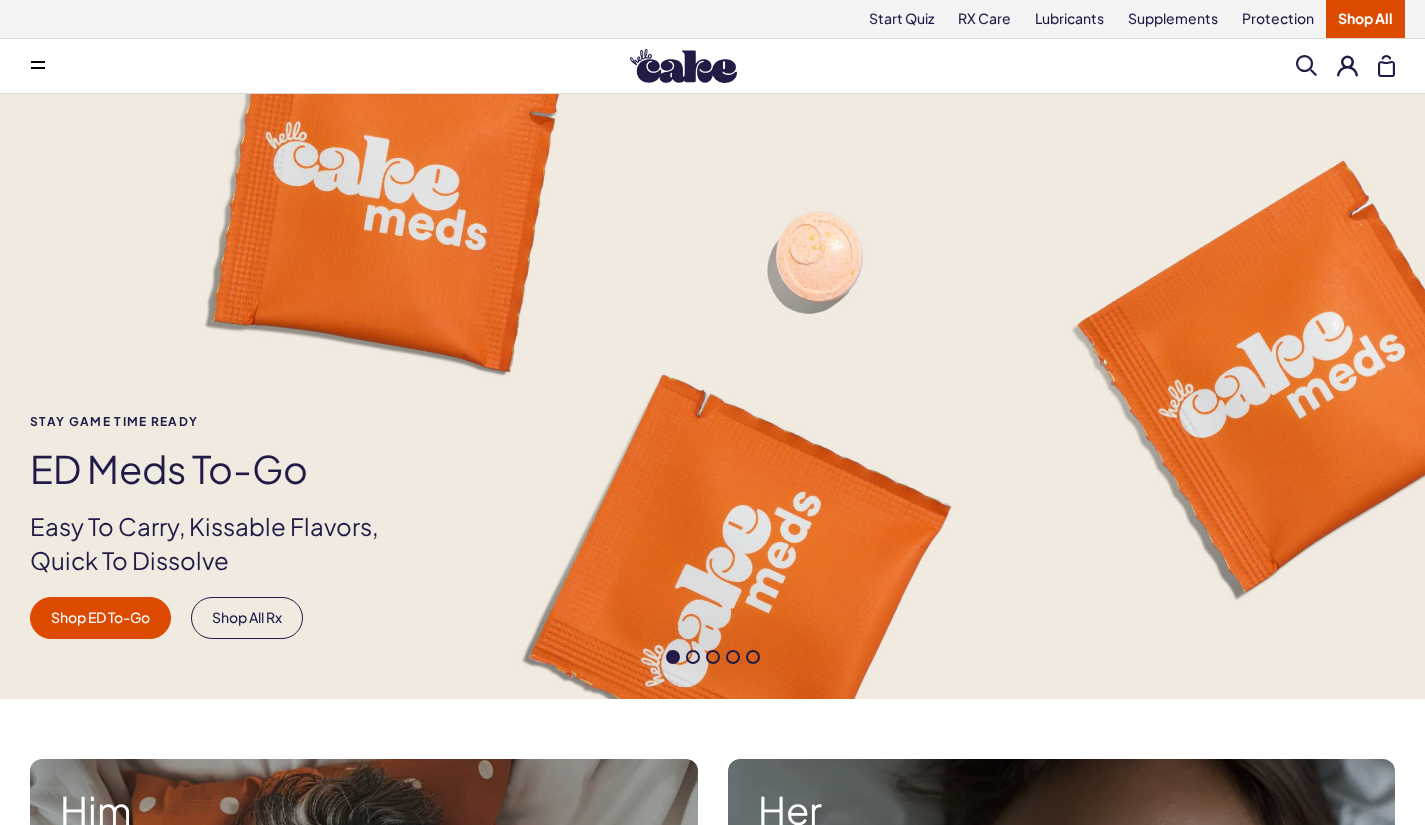 scroll, scrollTop: 0, scrollLeft: 0, axis: both 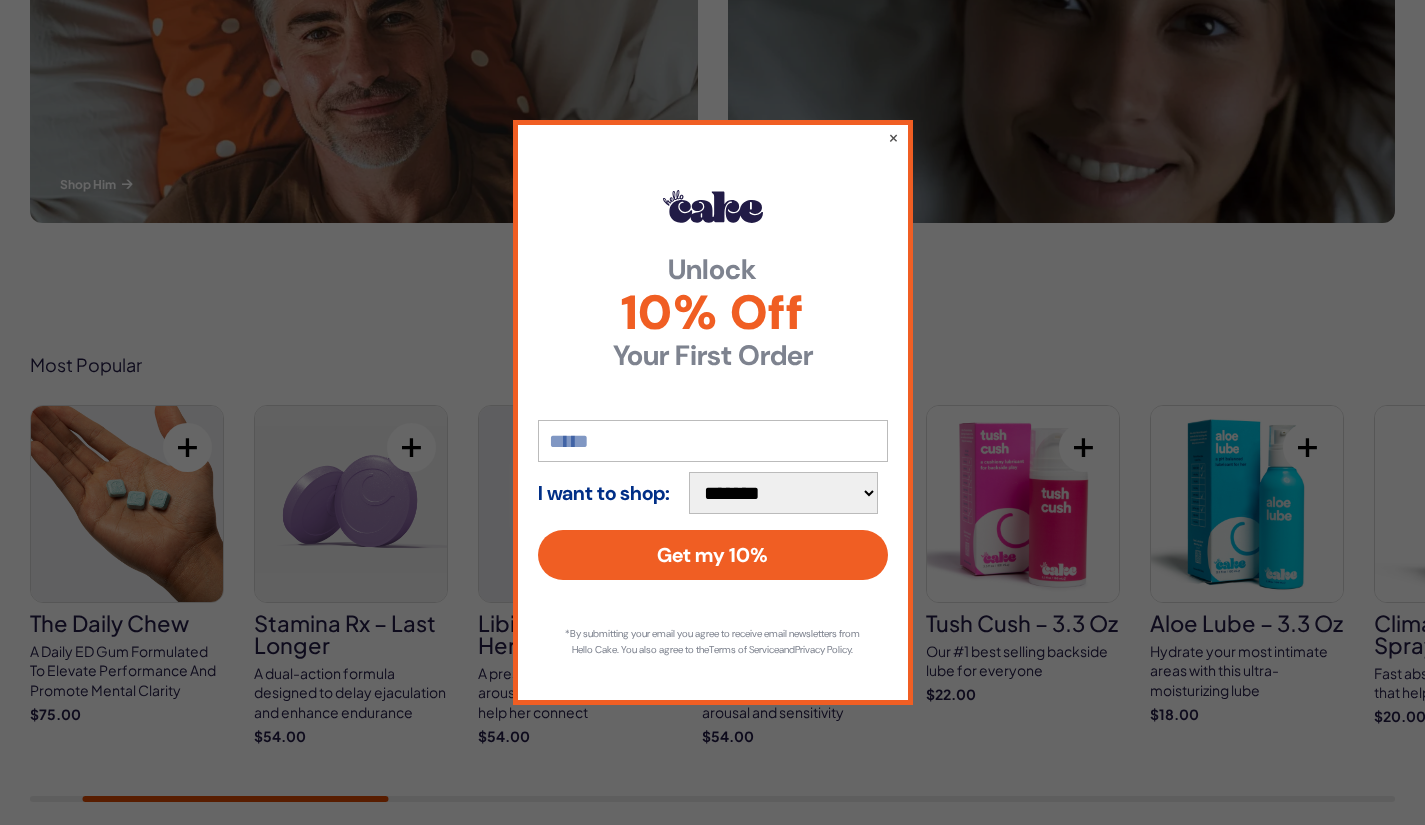 click on "×" at bounding box center [893, 137] 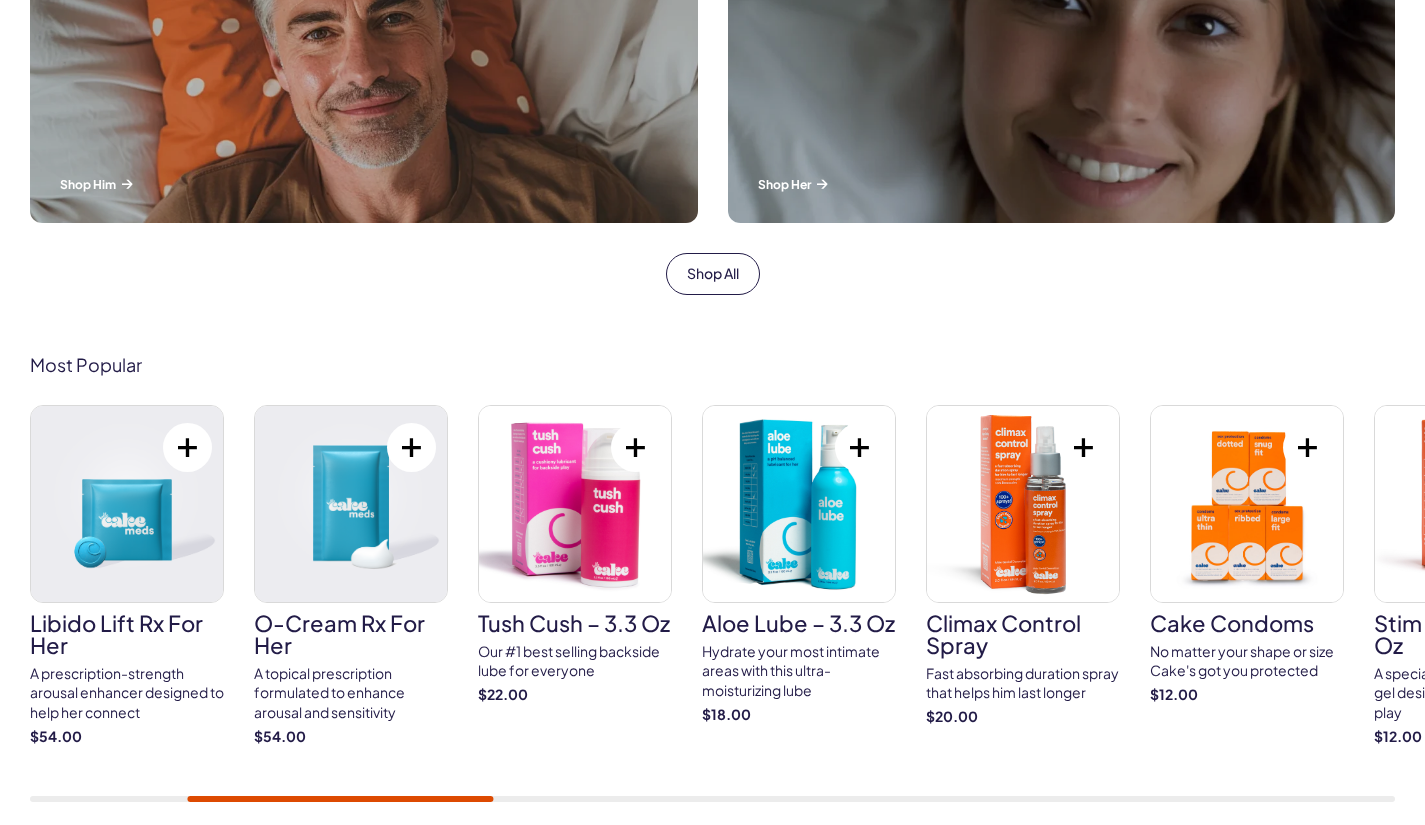 drag, startPoint x: 455, startPoint y: 776, endPoint x: 659, endPoint y: 797, distance: 205.07803 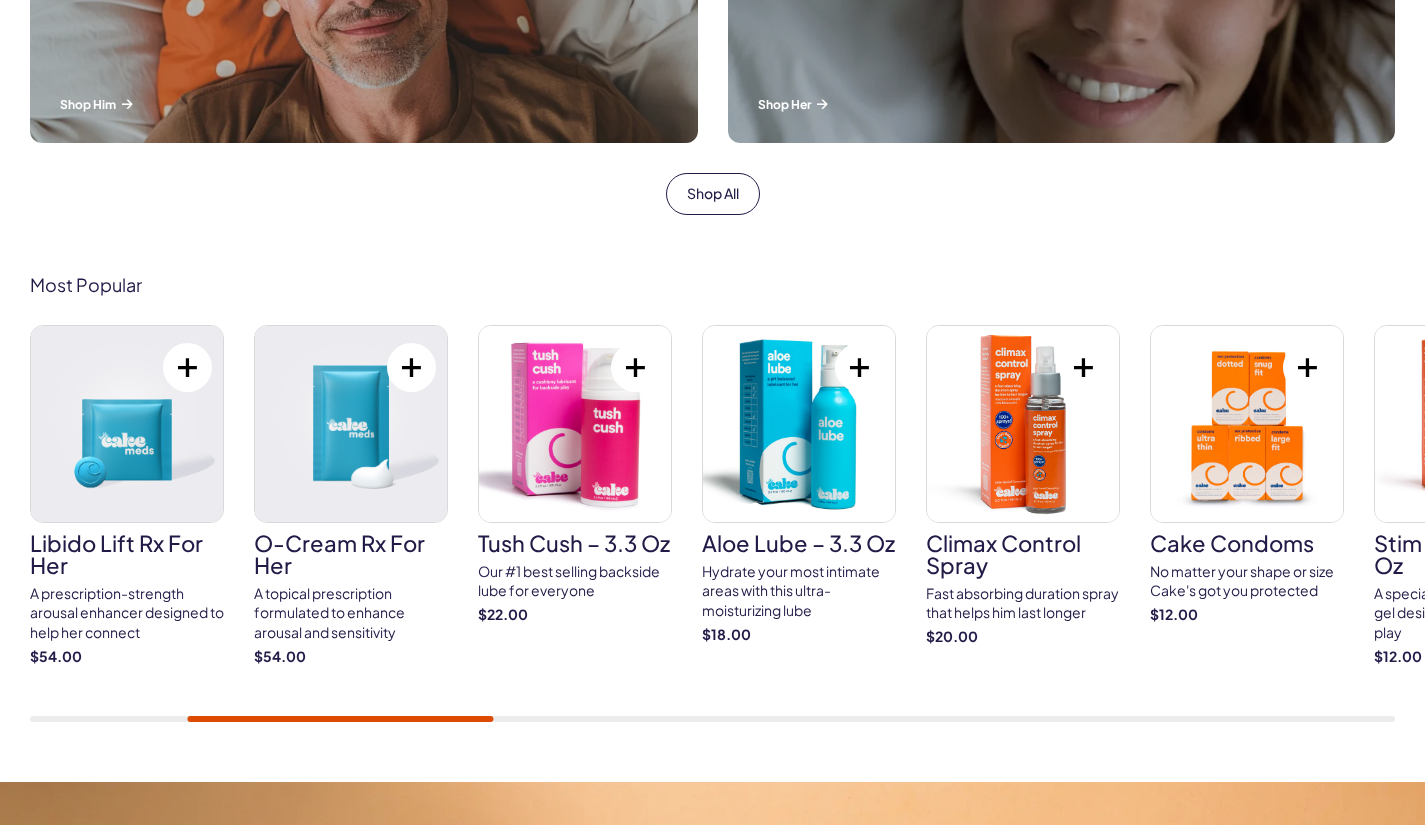 scroll, scrollTop: 1000, scrollLeft: 0, axis: vertical 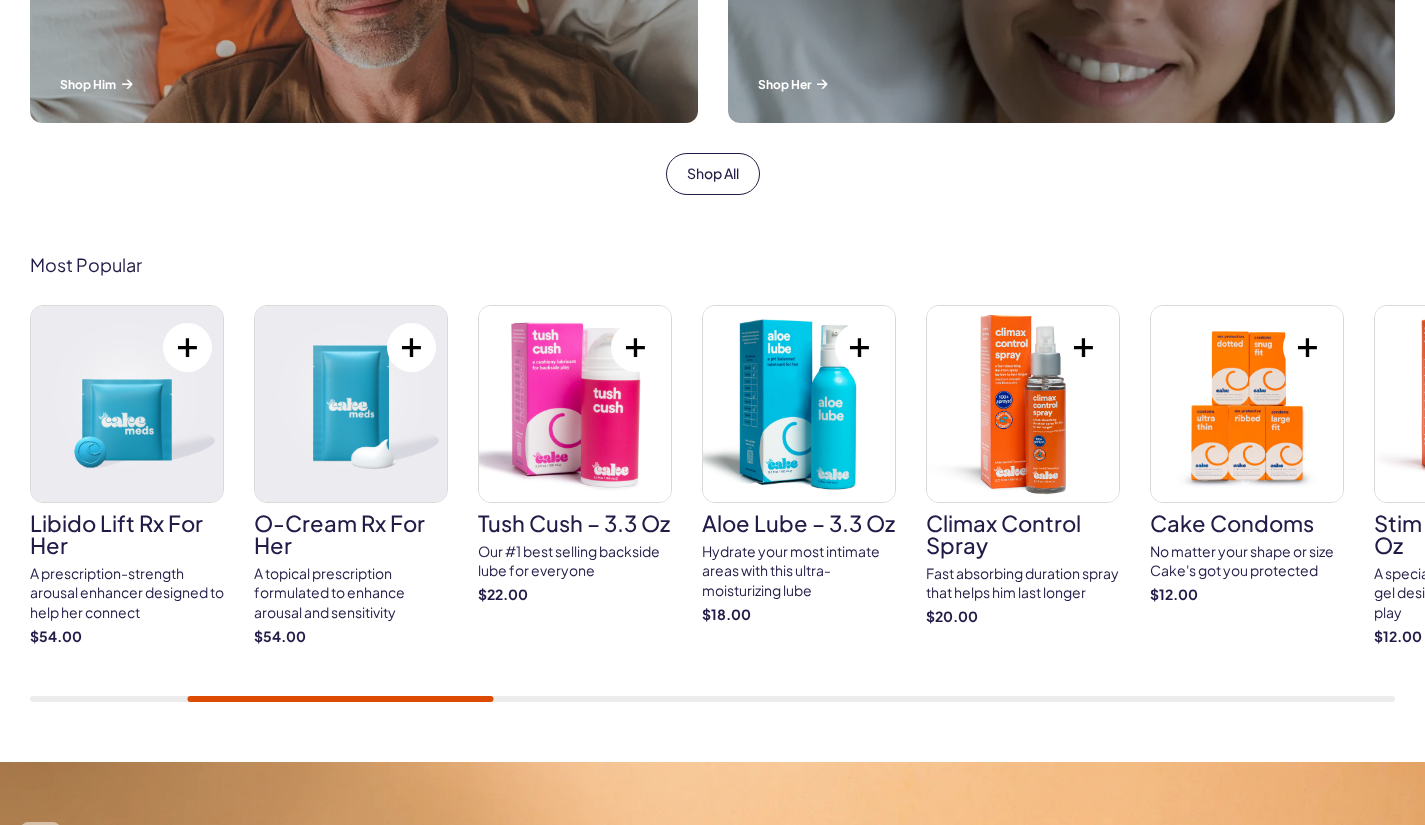 click on "Cake ED Meds
Quick dissolve ED Meds that work up to 3x faster than generic pills
$54.00" at bounding box center (712, 503) 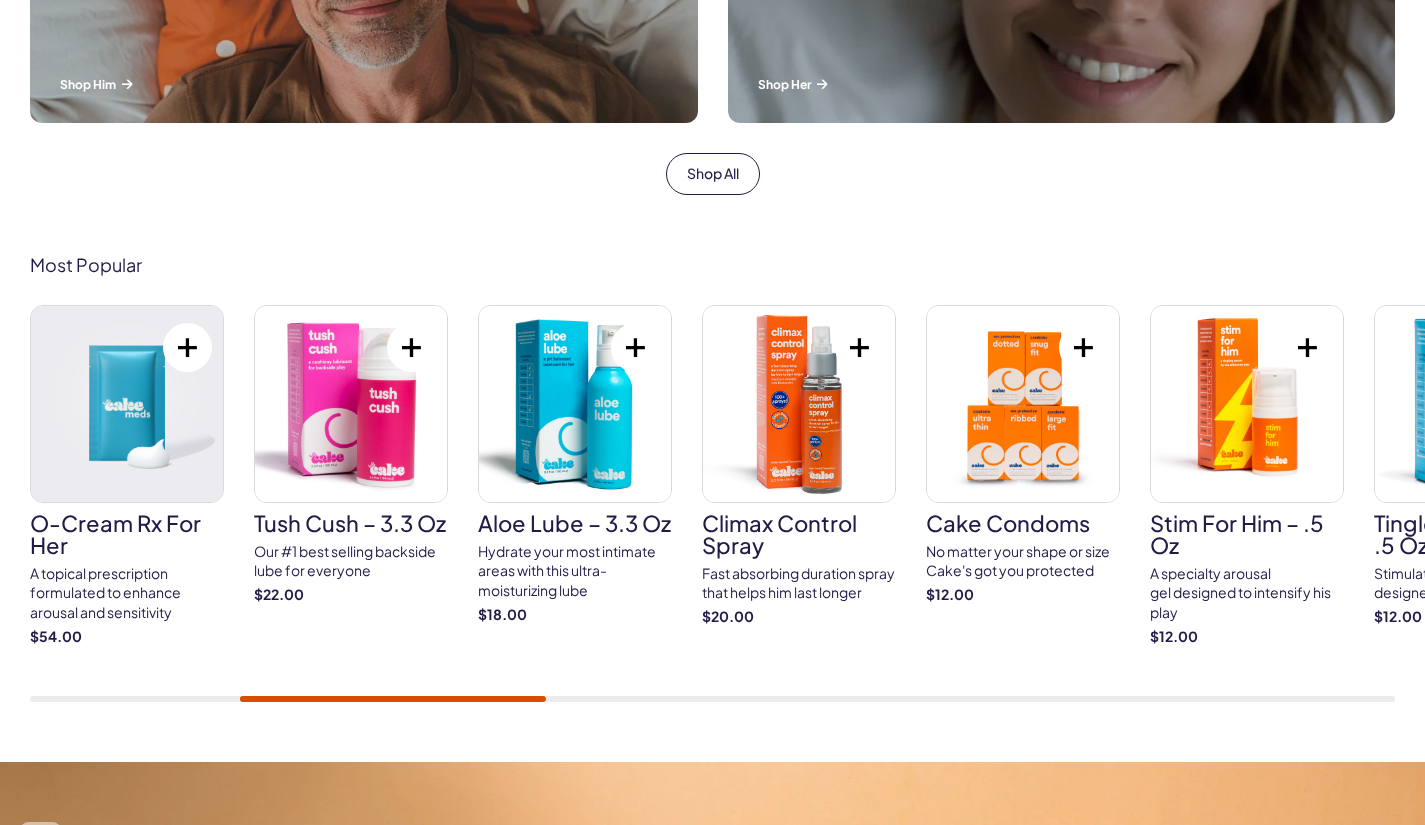 click on "Shop Her" at bounding box center [1062, 84] 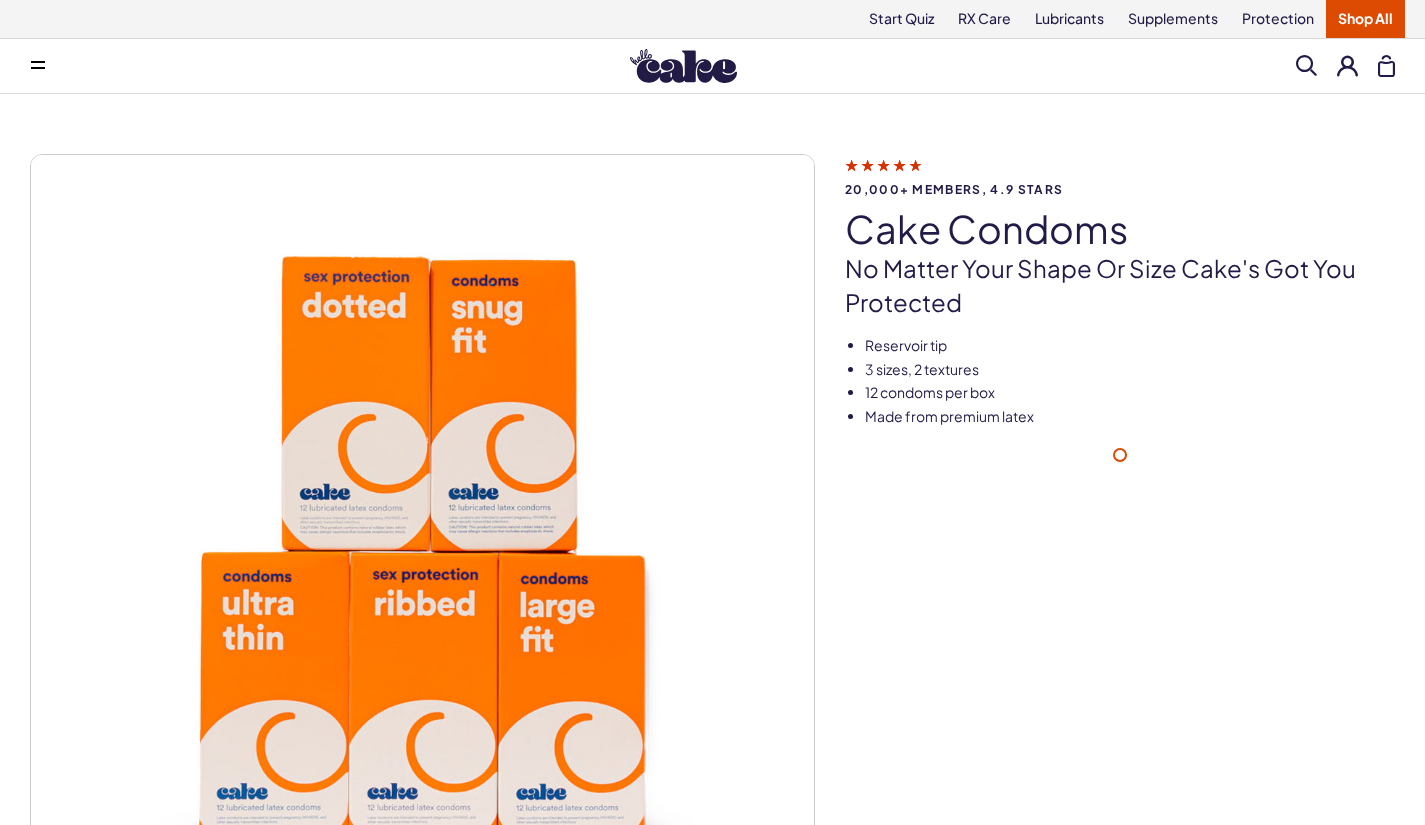 scroll, scrollTop: 0, scrollLeft: 0, axis: both 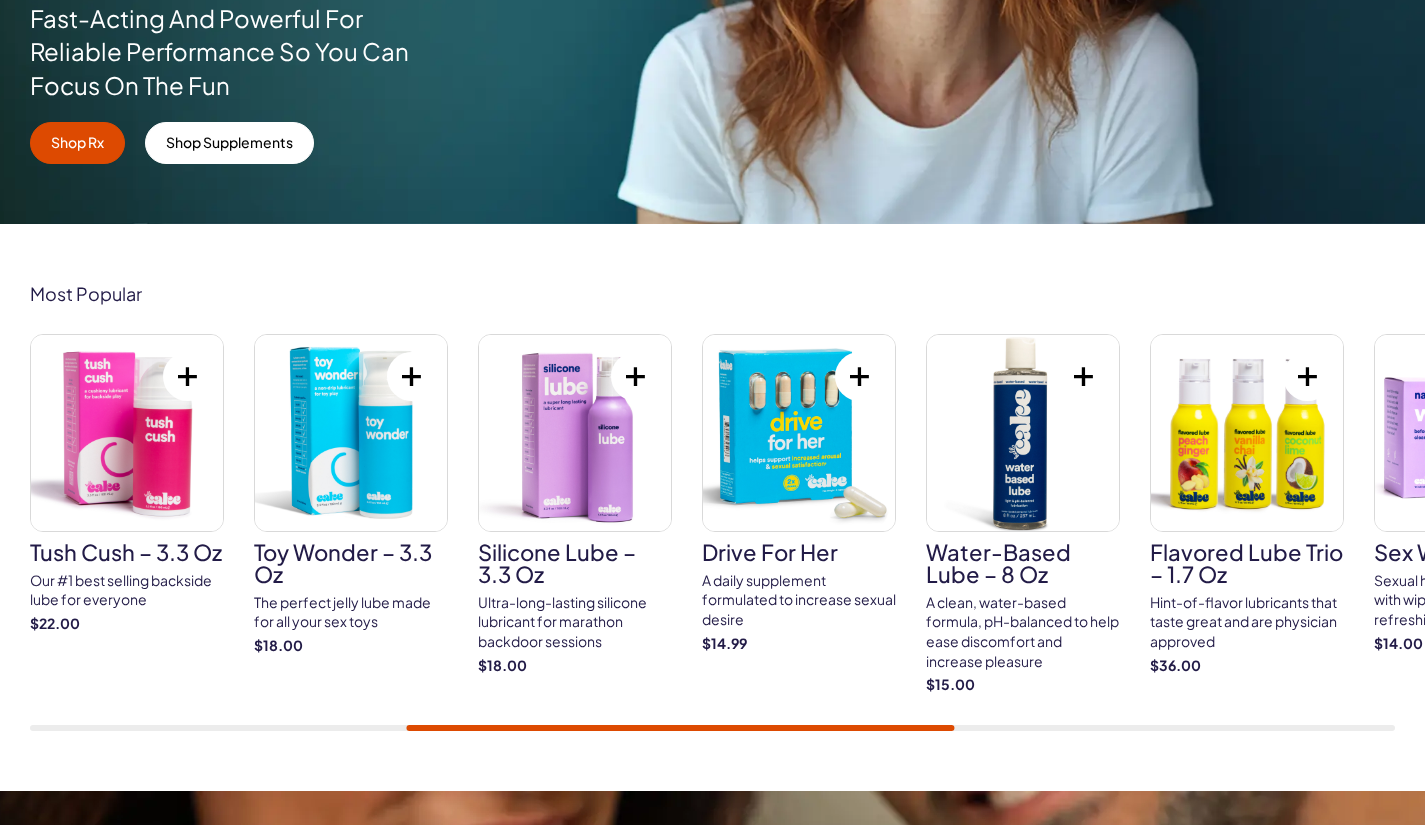 click on "Most Popular
Libido Lift Rx For Her
A prescription-strength arousal enhancer designed to help her connect
$54.00" at bounding box center [712, 507] 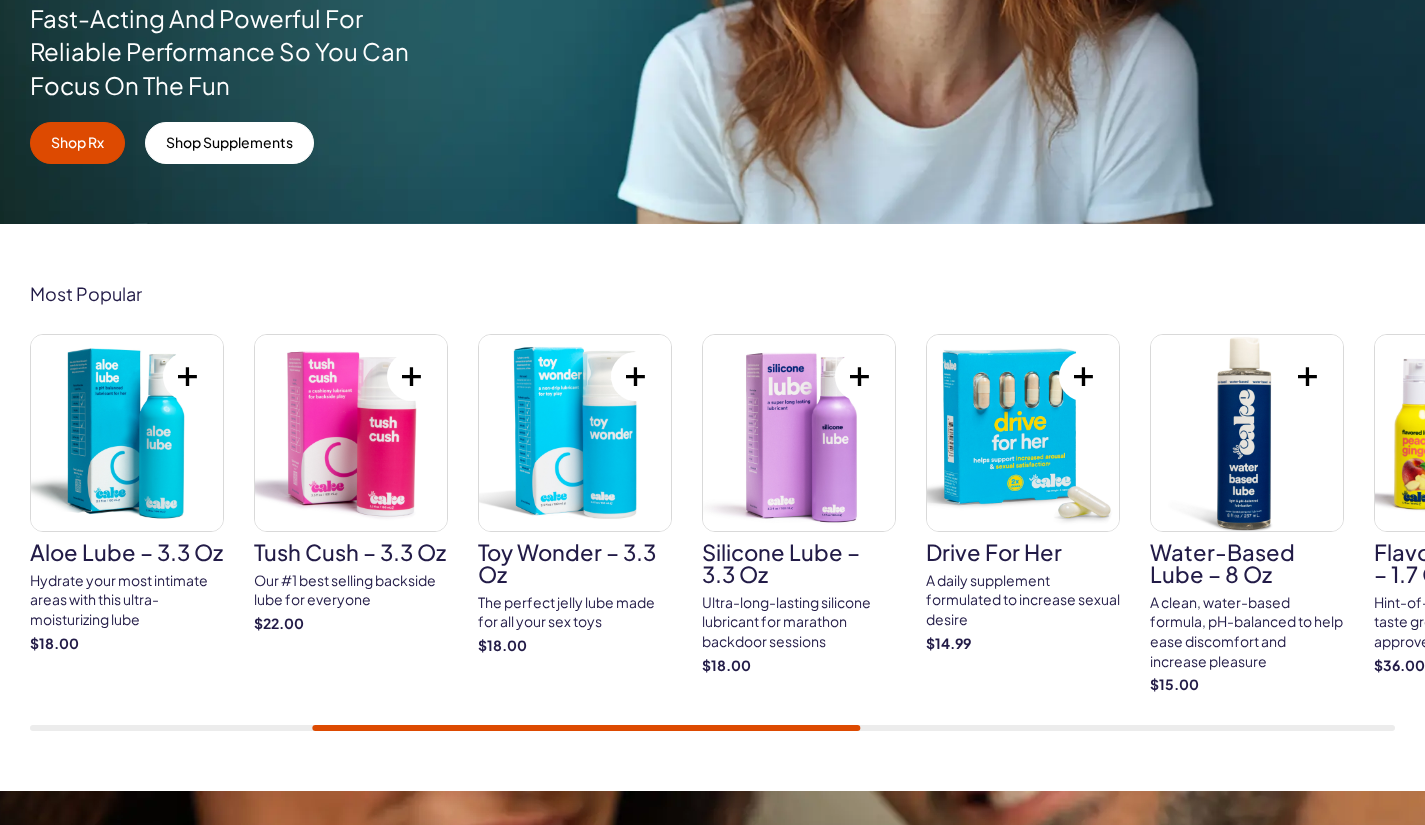 click on "Water-Based Lube – 8 oz" at bounding box center [1247, 563] 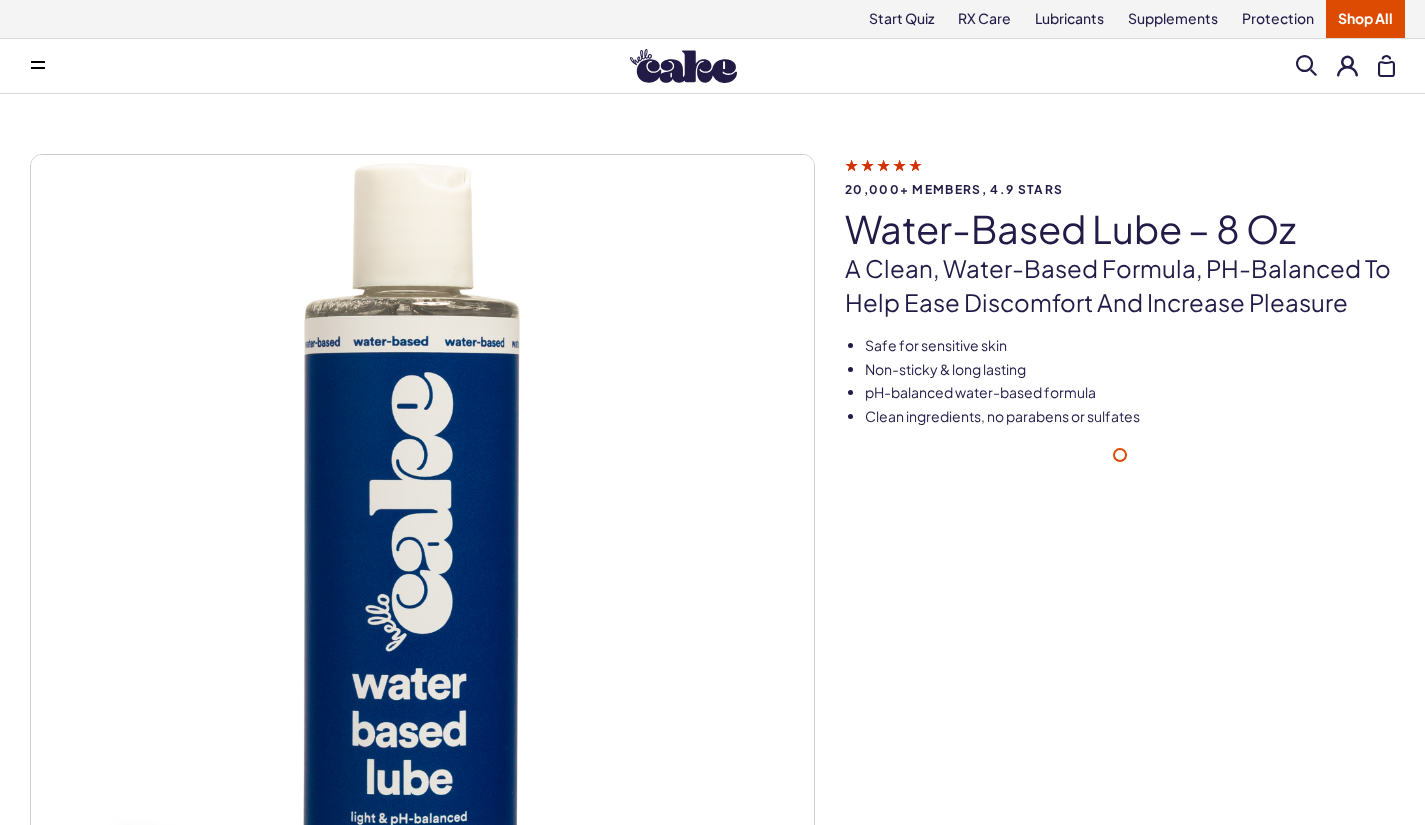 scroll, scrollTop: 0, scrollLeft: 0, axis: both 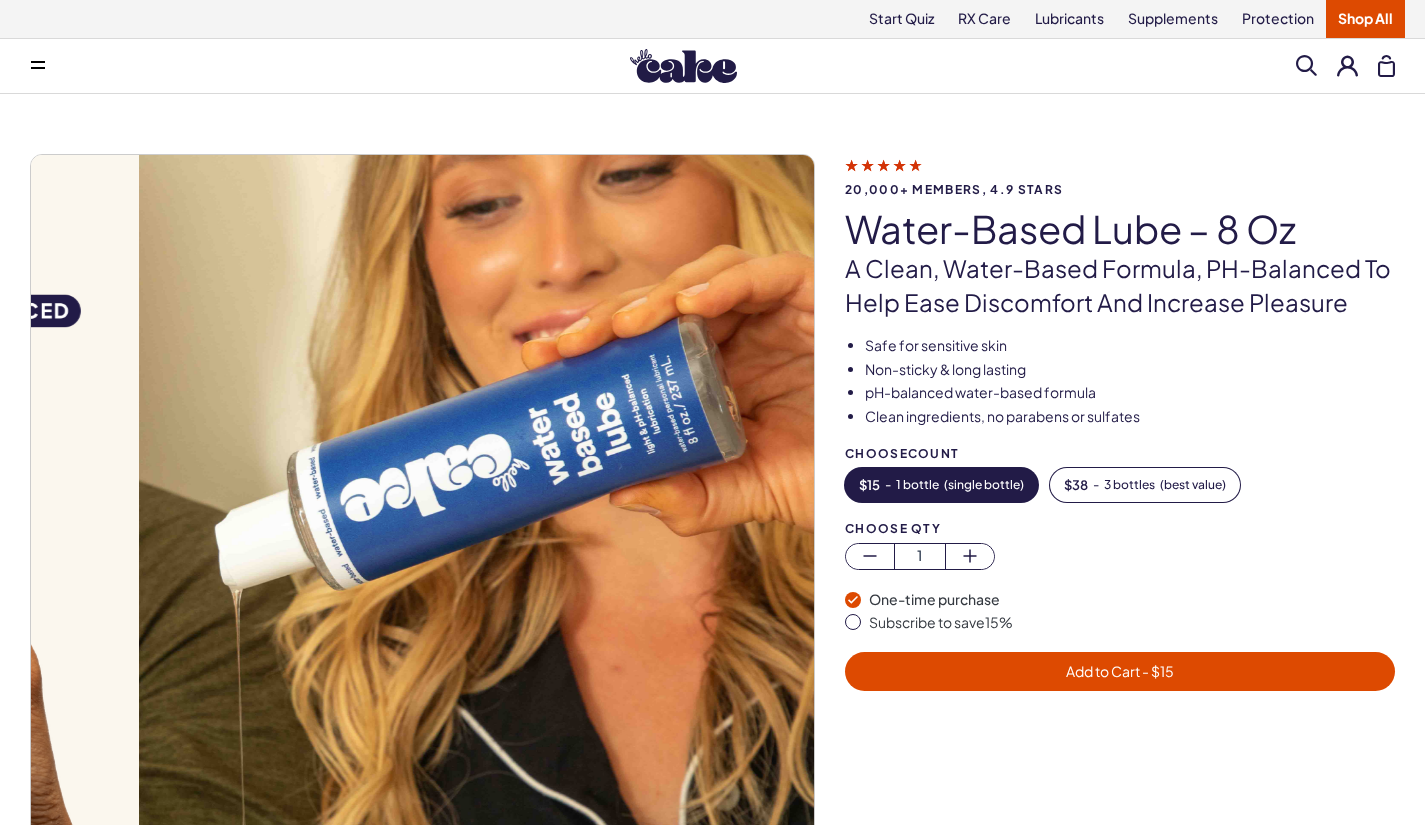 click at bounding box center [883, 164] 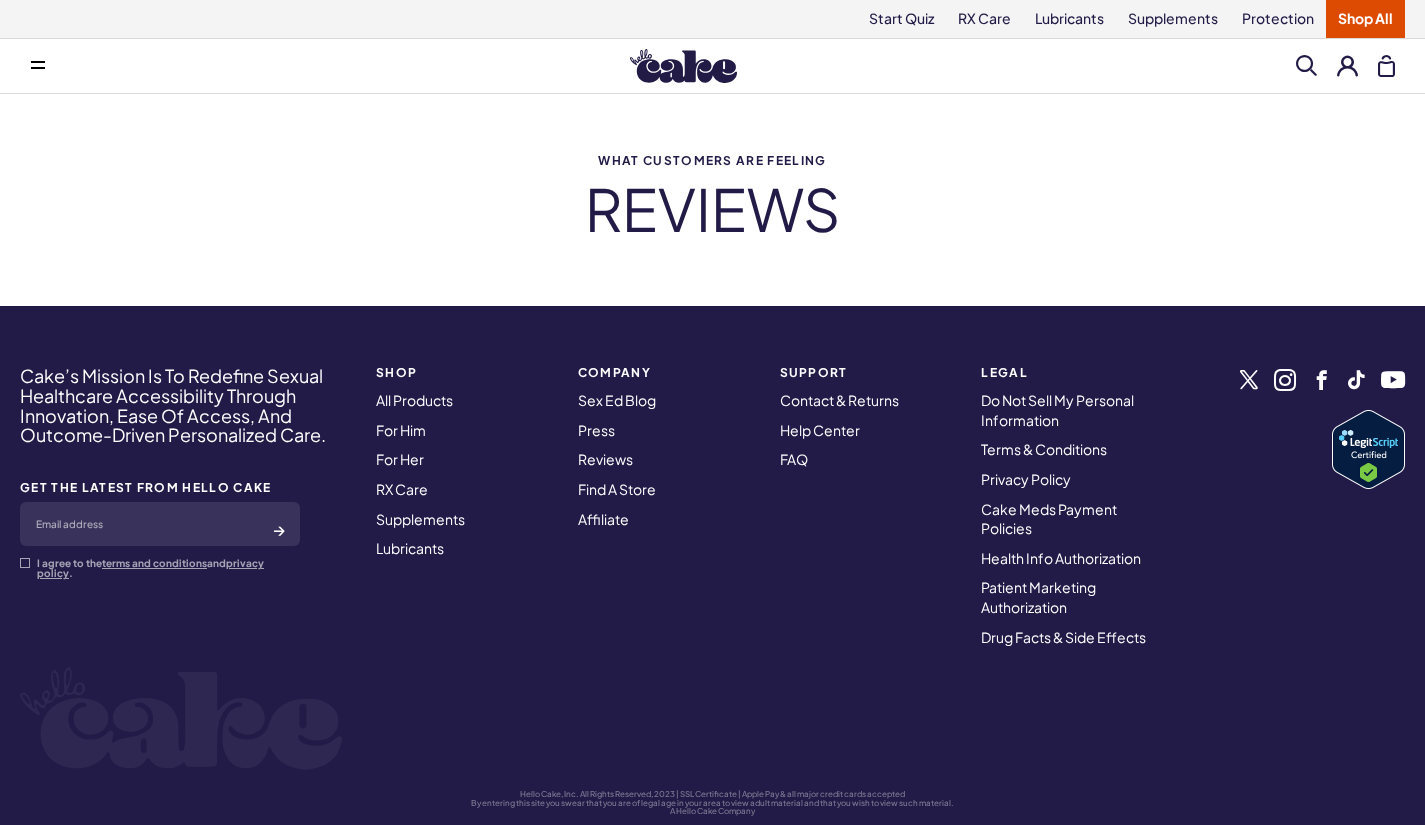 scroll, scrollTop: 0, scrollLeft: 0, axis: both 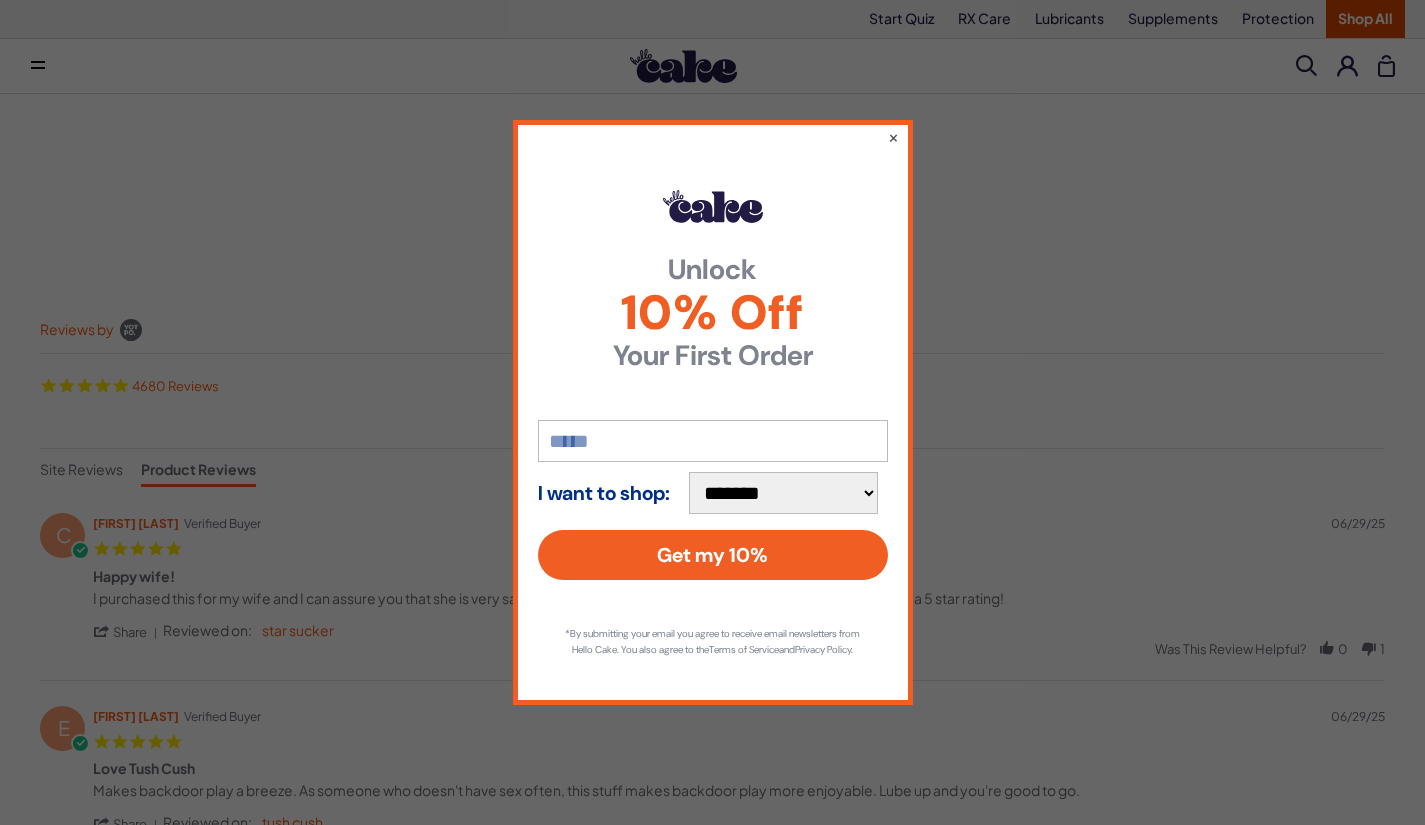 click on "**********" at bounding box center [713, 412] 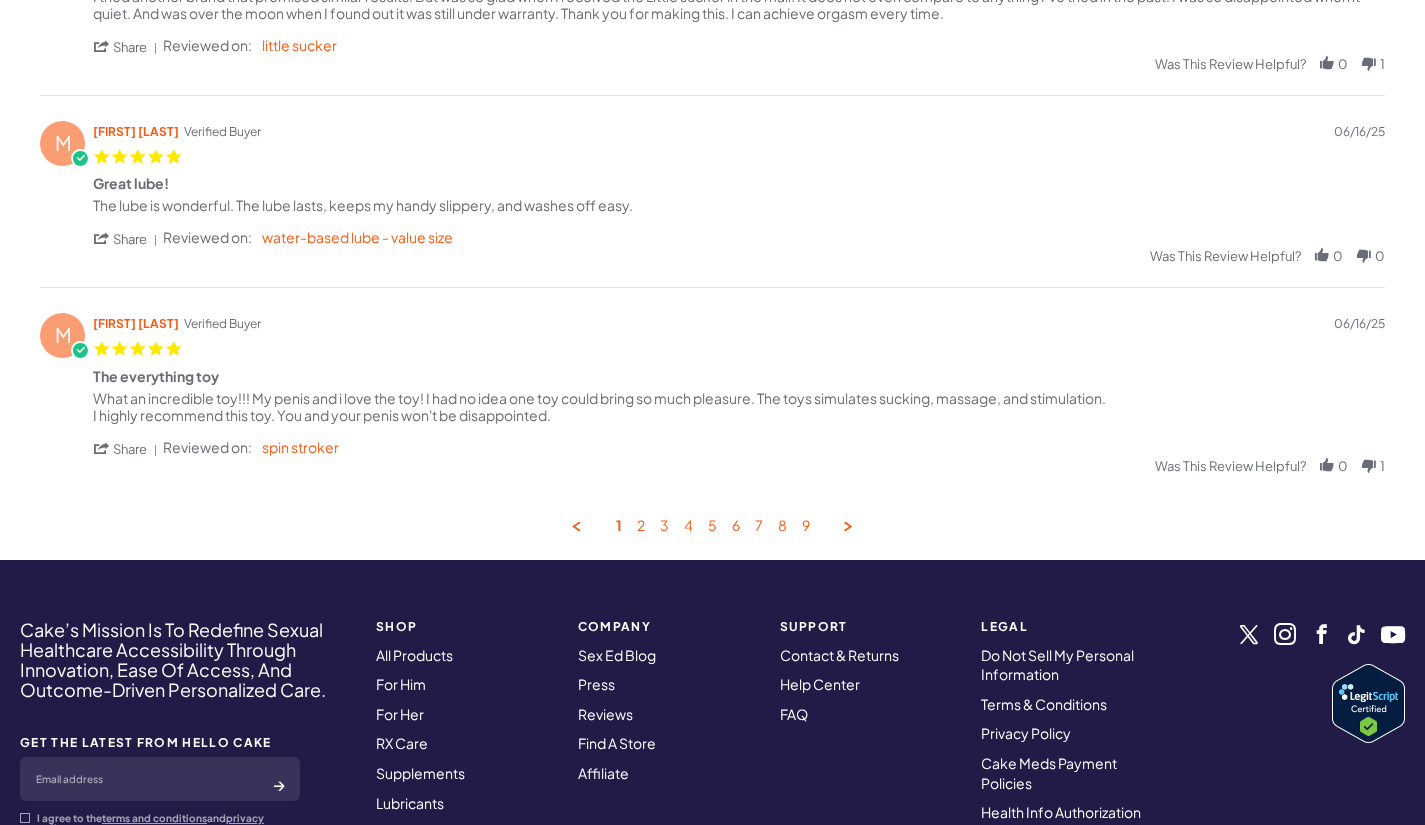 scroll, scrollTop: 1000, scrollLeft: 0, axis: vertical 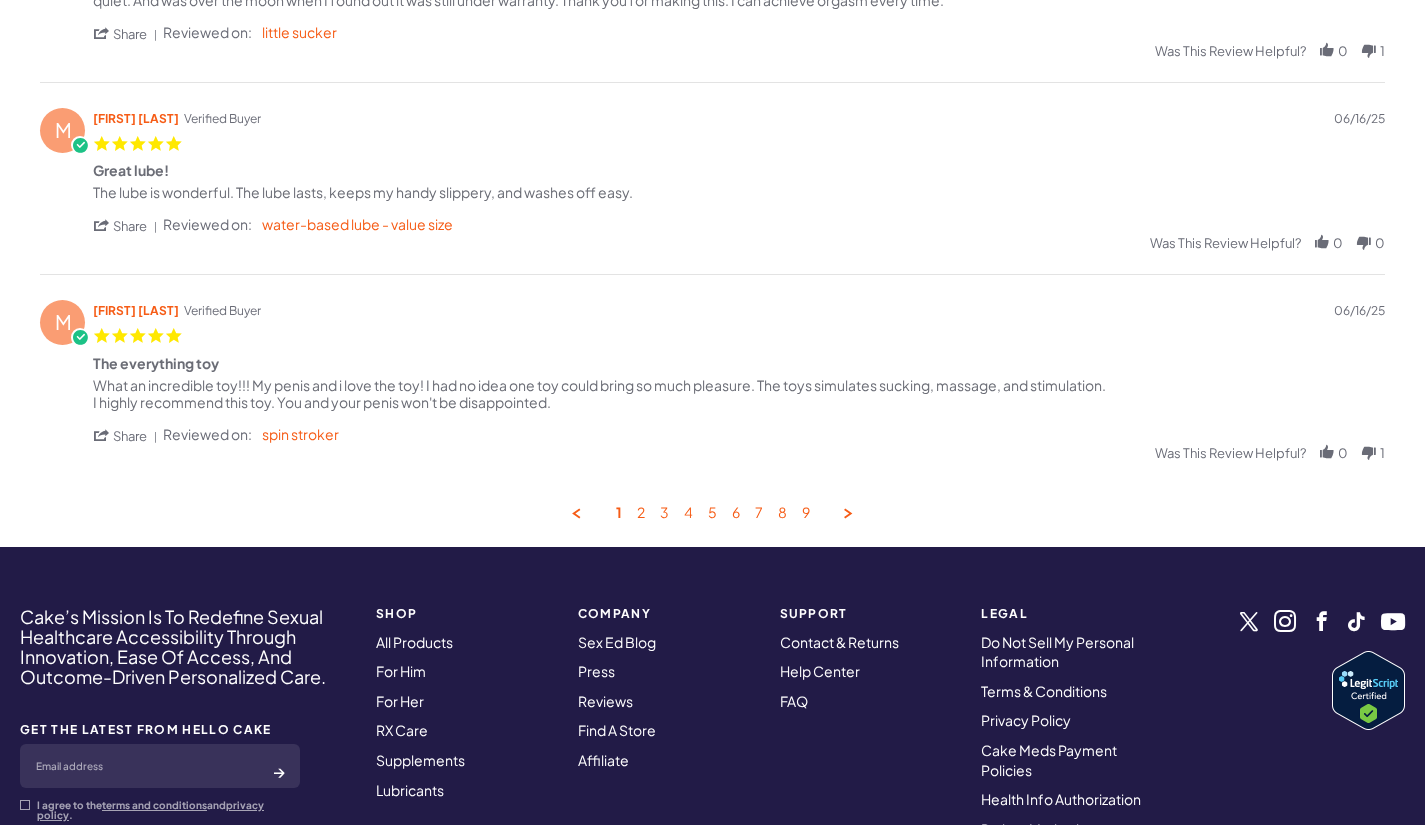 click on "4" at bounding box center [688, 513] 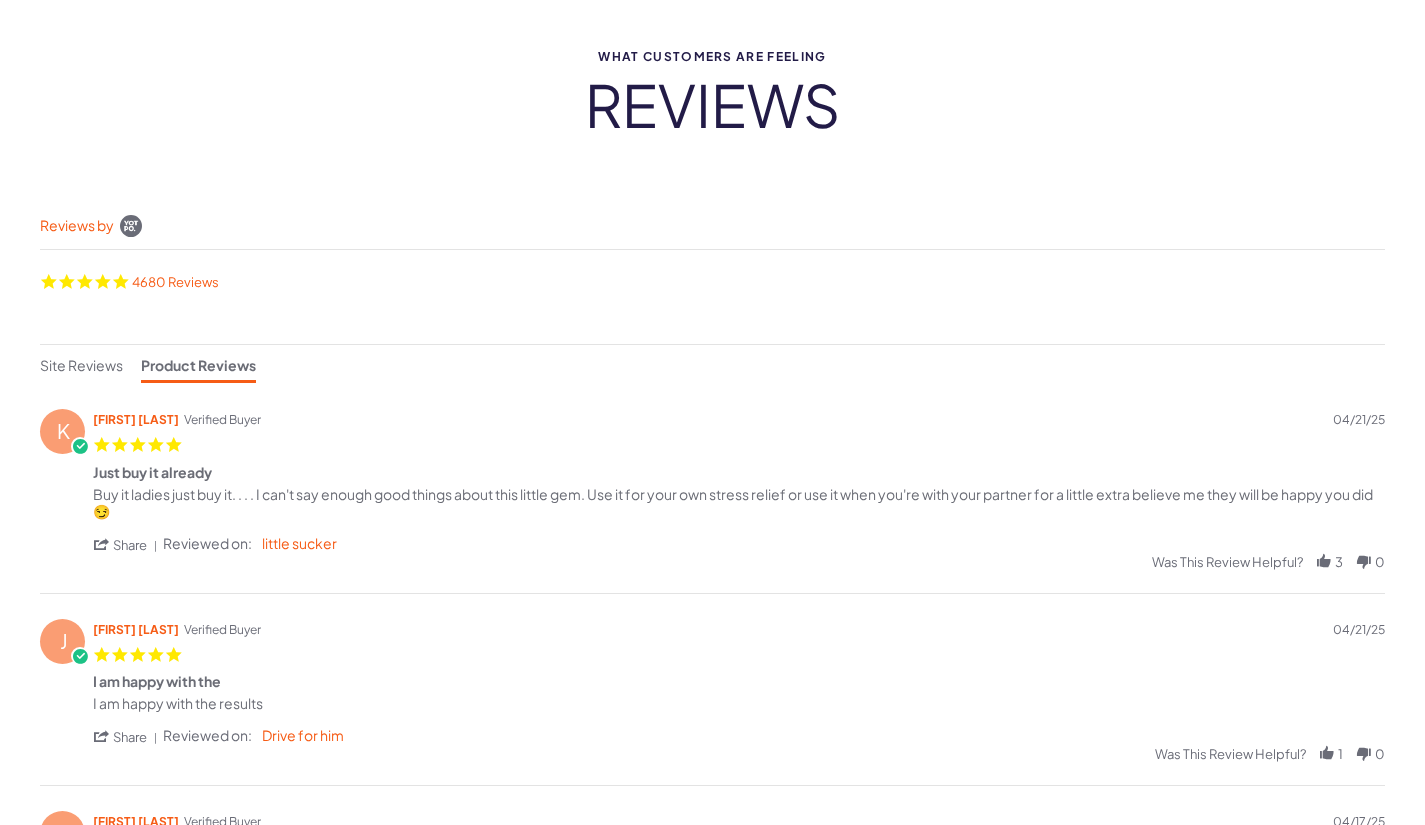 scroll, scrollTop: 0, scrollLeft: 0, axis: both 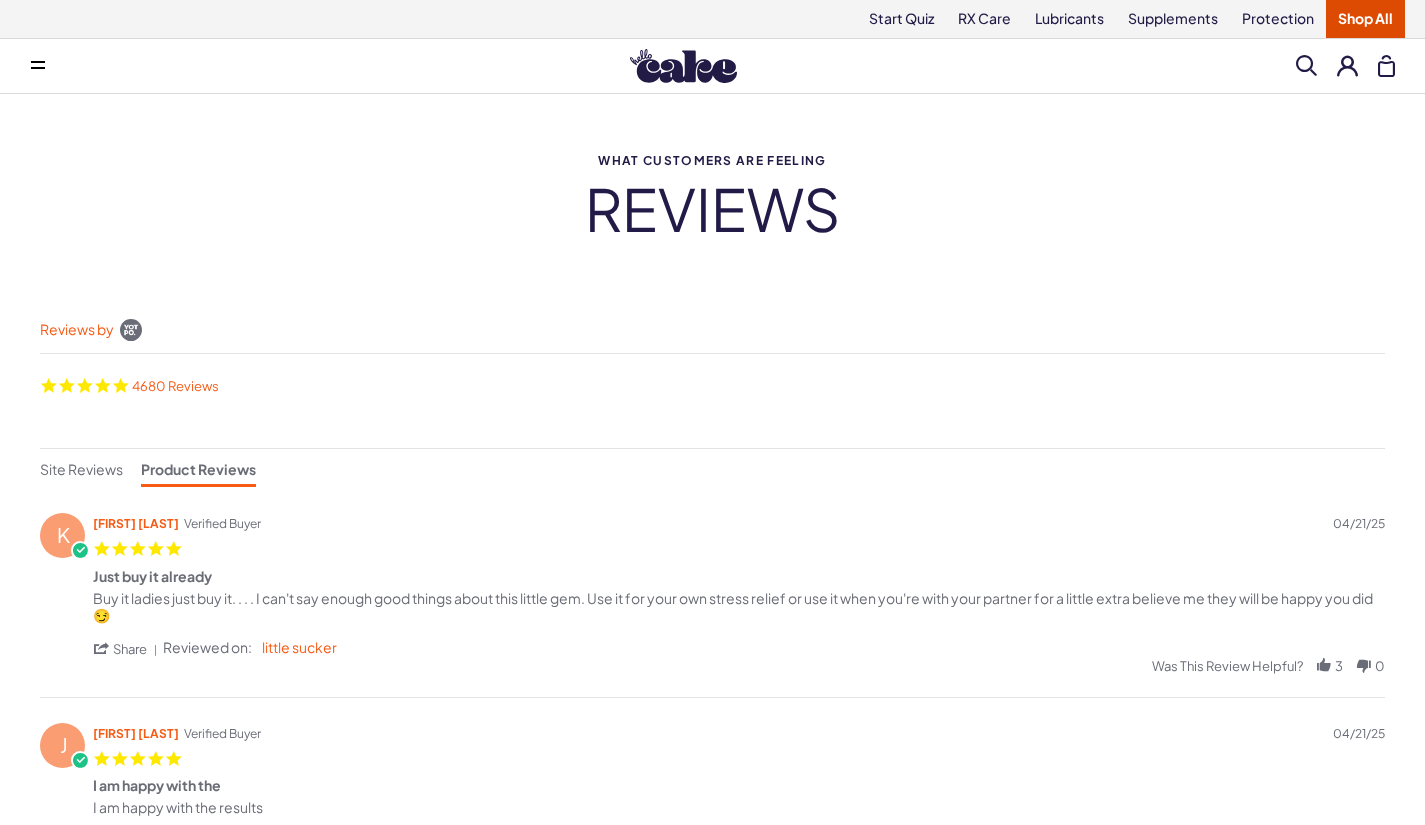 click on "Lubricants" at bounding box center (1069, 19) 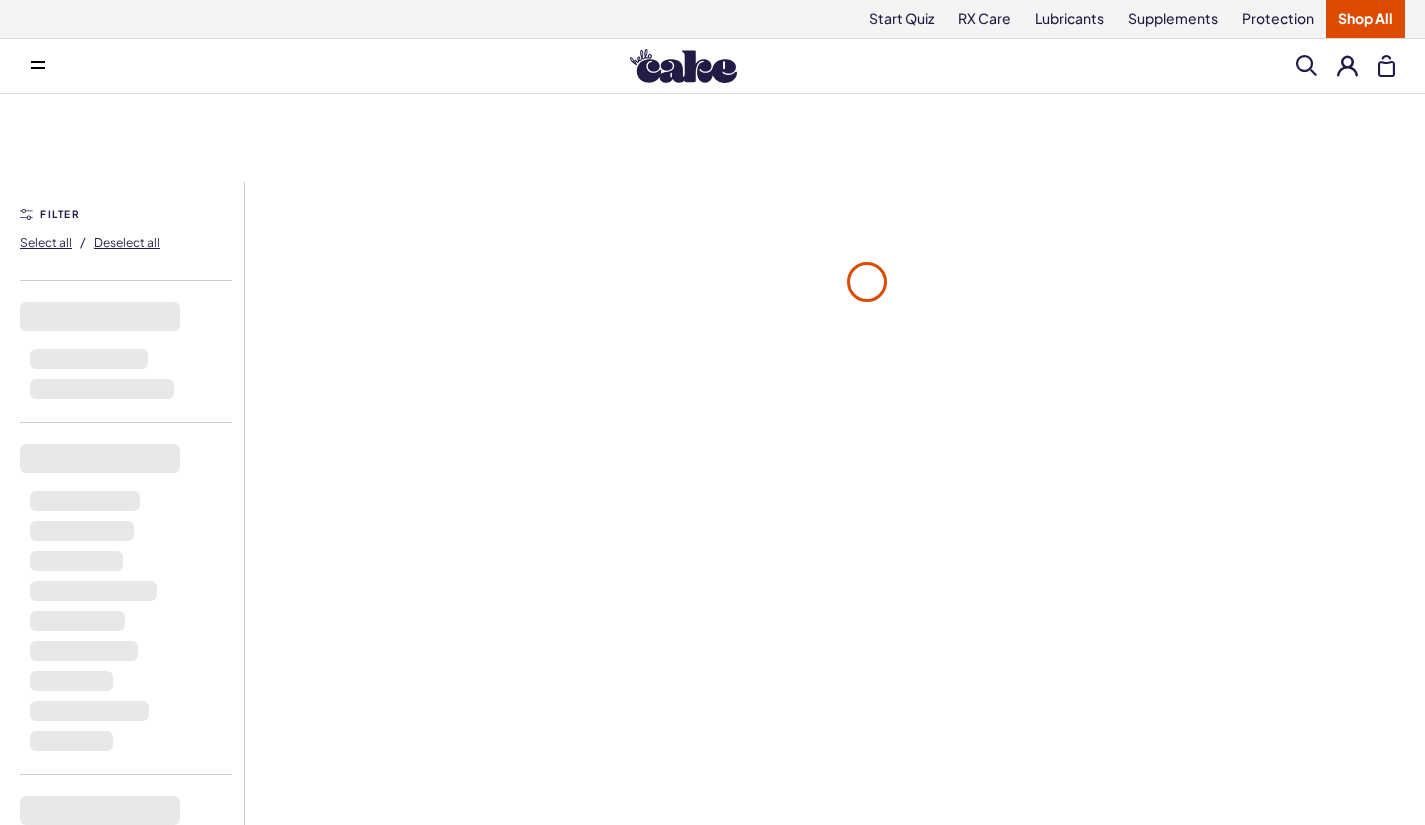 scroll, scrollTop: 0, scrollLeft: 0, axis: both 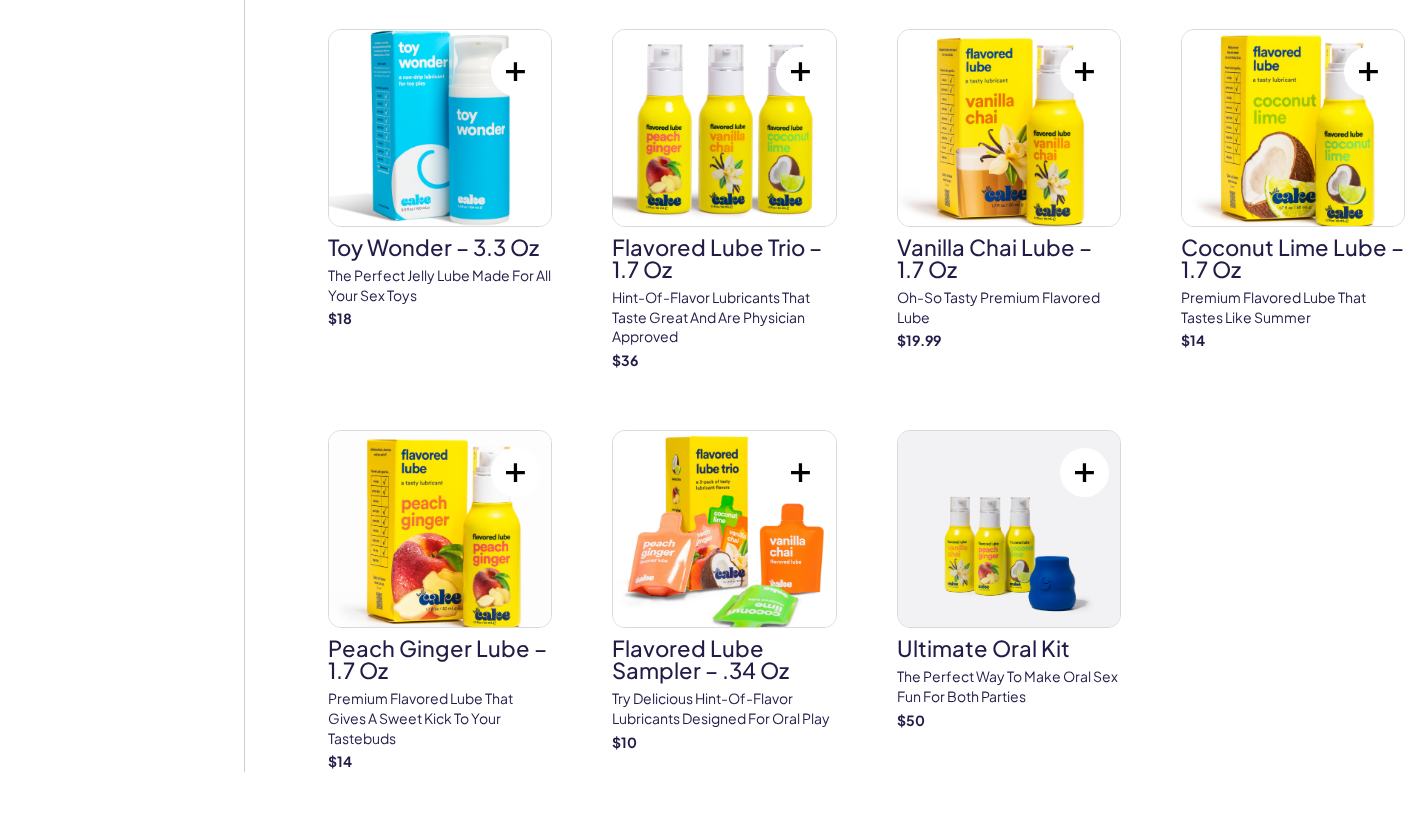 click at bounding box center (440, 529) 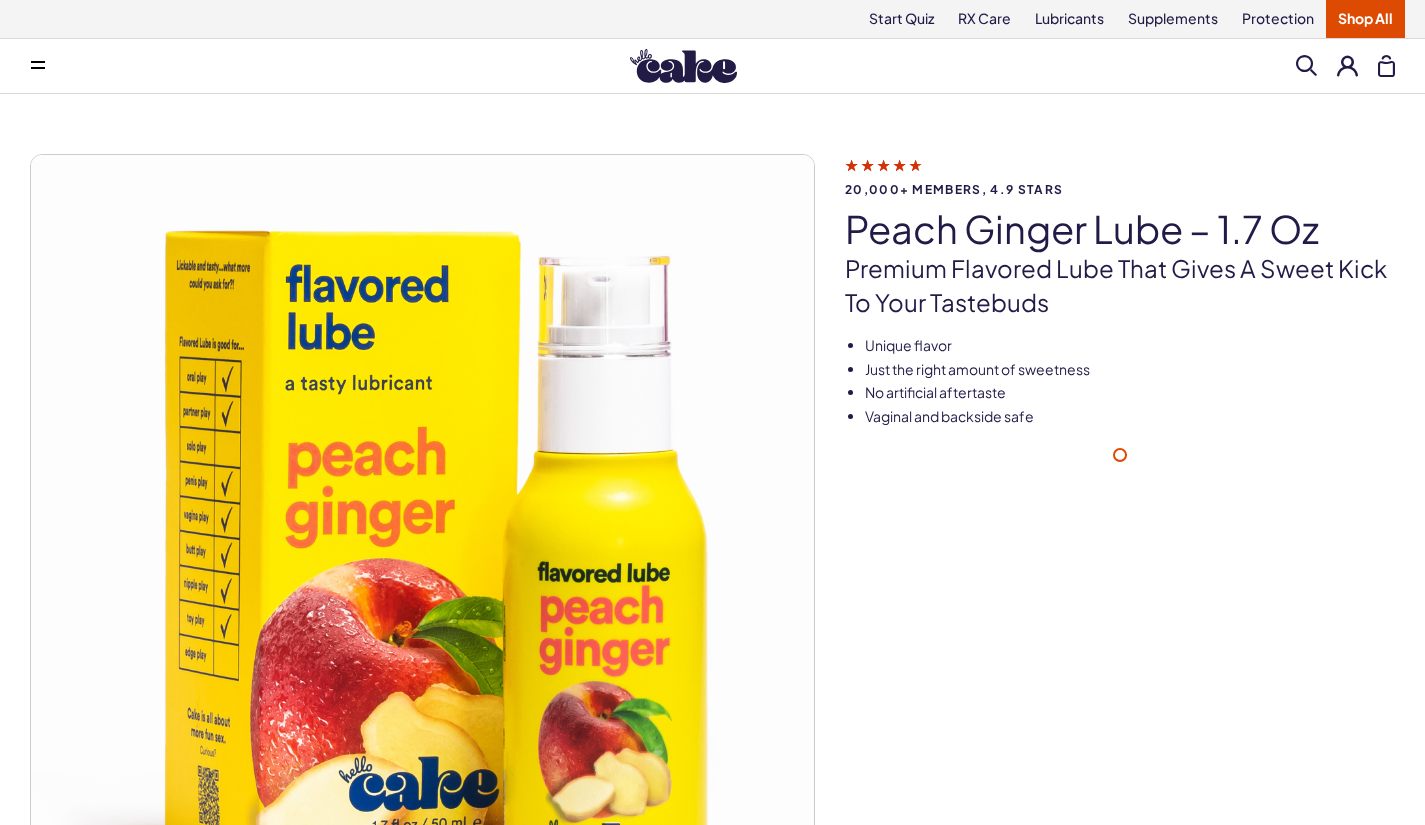 scroll, scrollTop: 0, scrollLeft: 0, axis: both 